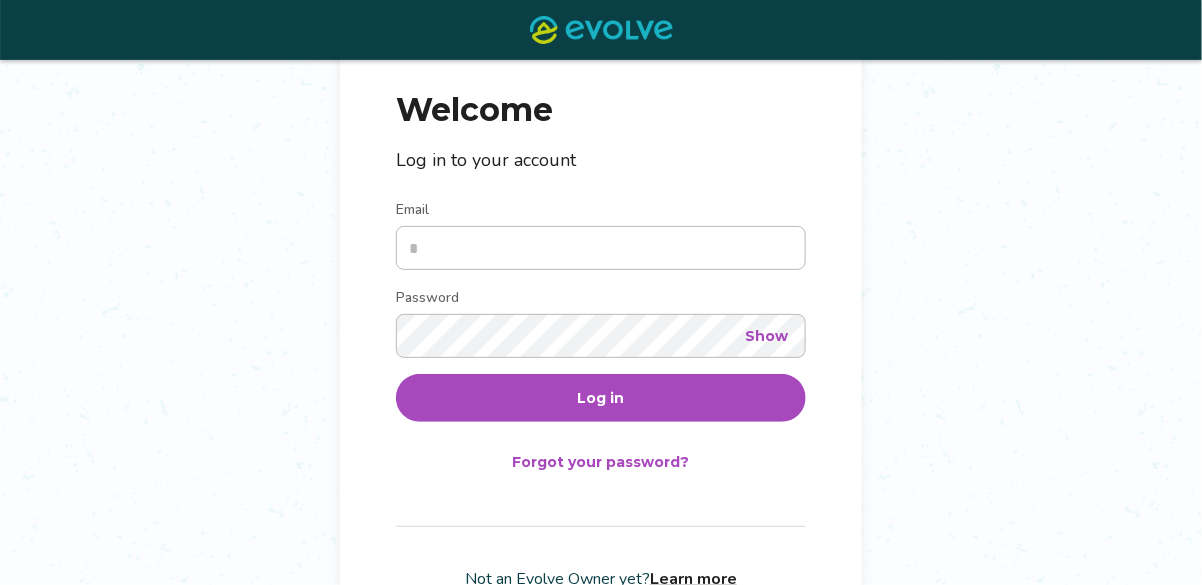 scroll, scrollTop: 236, scrollLeft: 0, axis: vertical 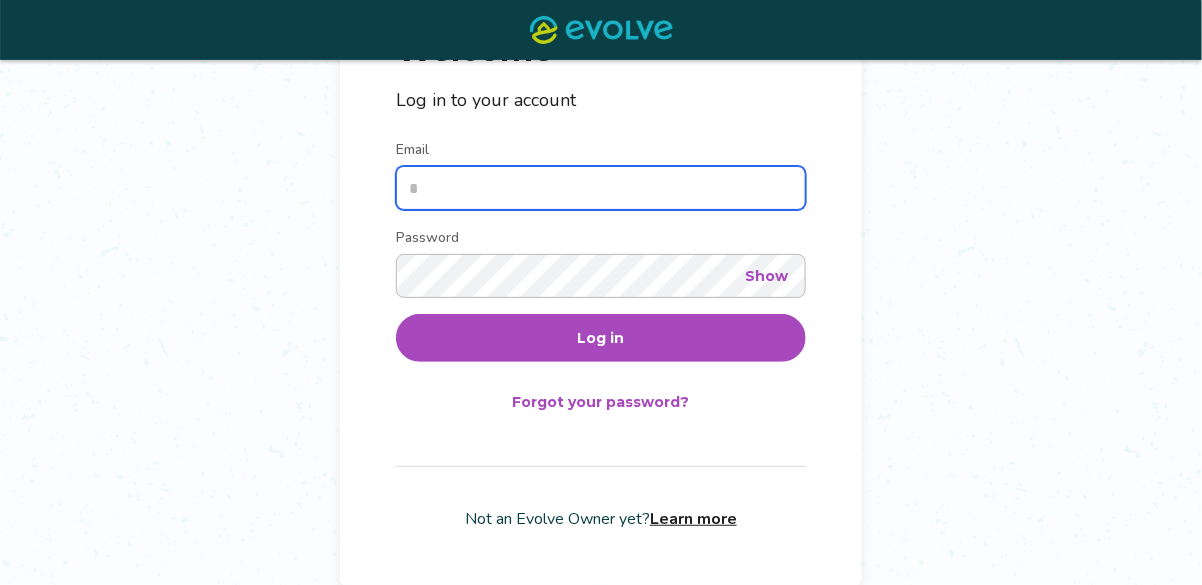 type on "**********" 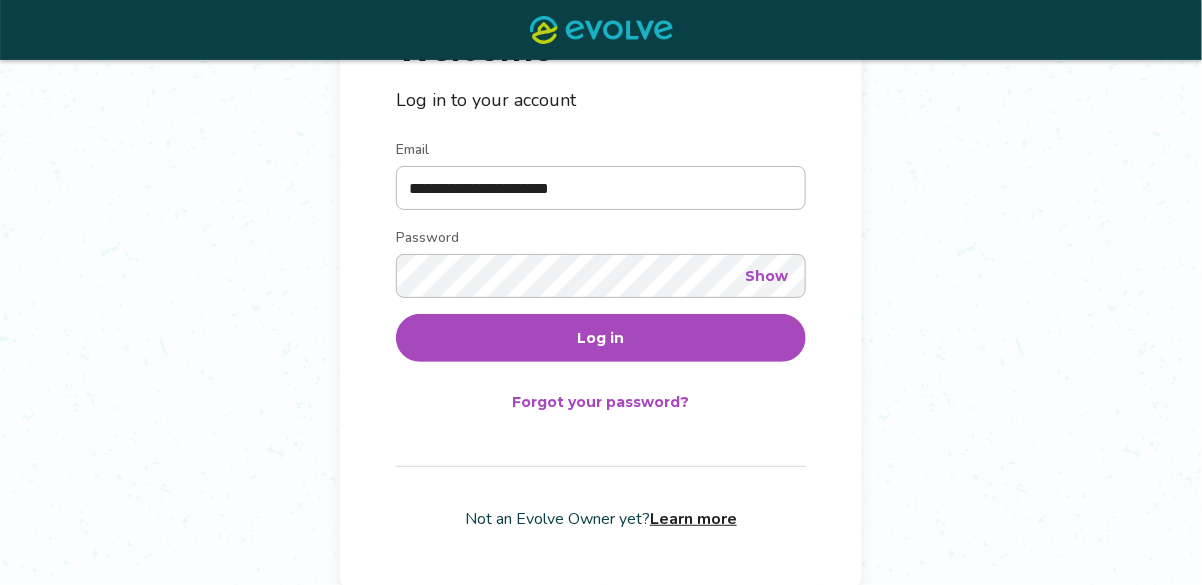click on "Log in" at bounding box center [601, 338] 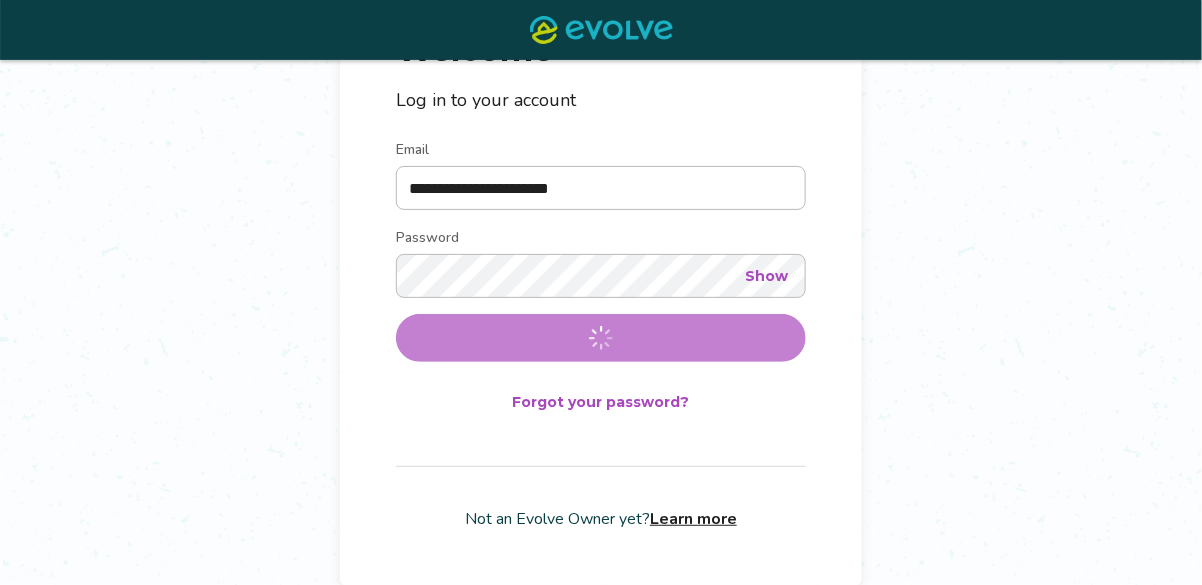 scroll, scrollTop: 0, scrollLeft: 0, axis: both 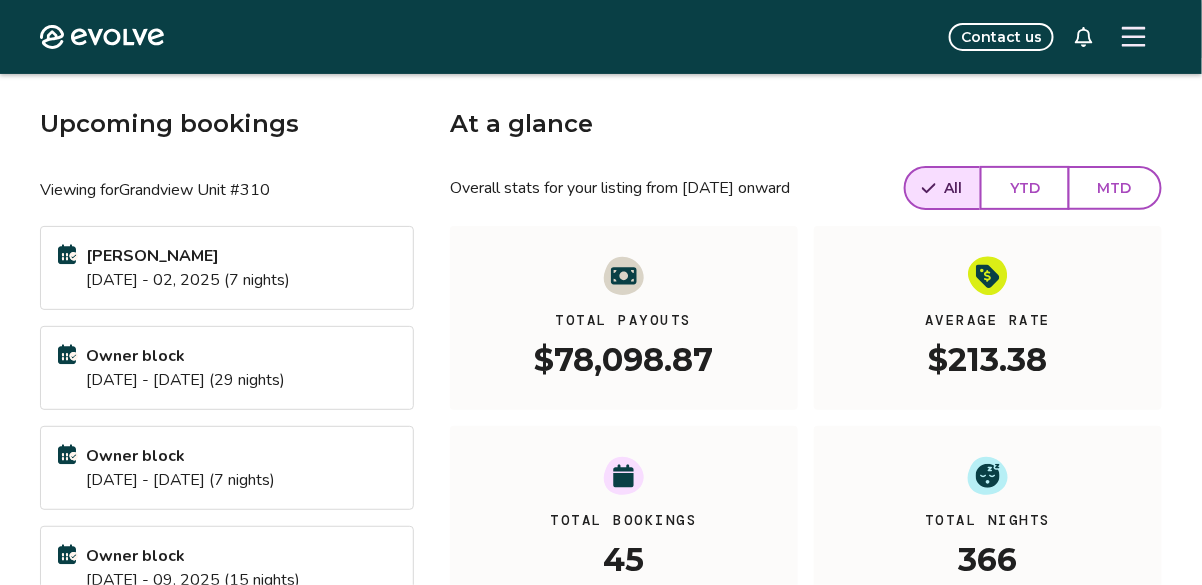 click on "[DATE] - 02, 2025 (7 nights)" at bounding box center [188, 280] 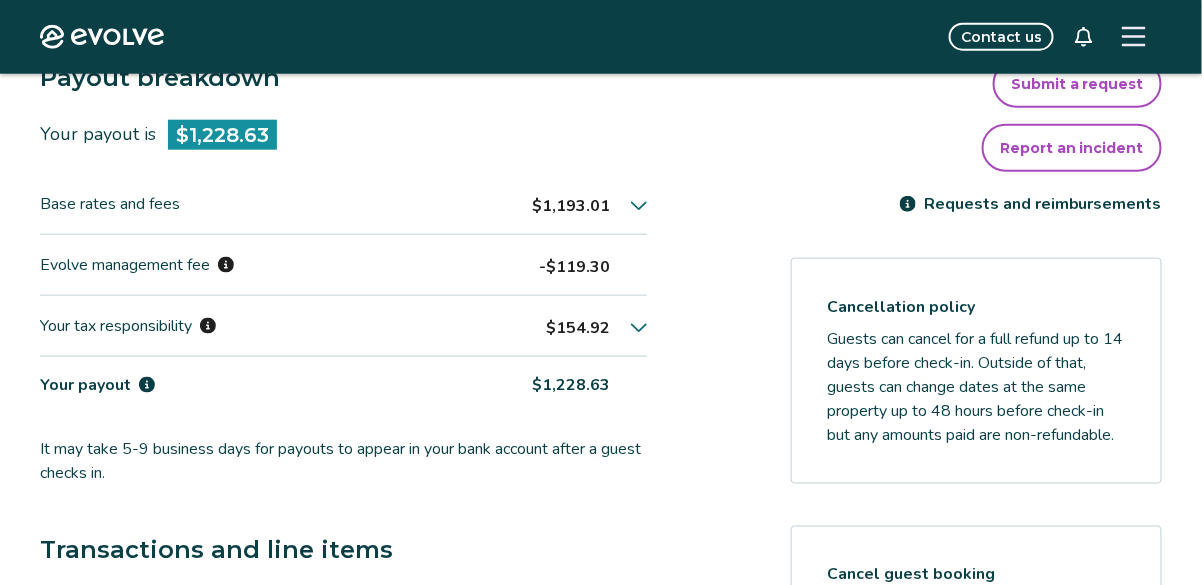 scroll, scrollTop: 560, scrollLeft: 0, axis: vertical 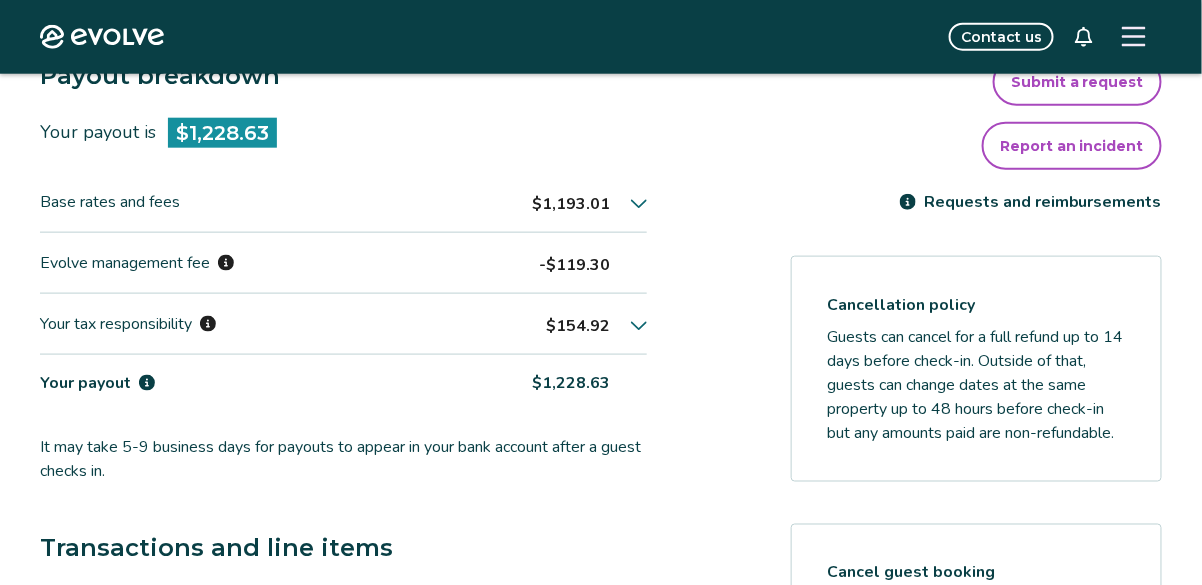 click 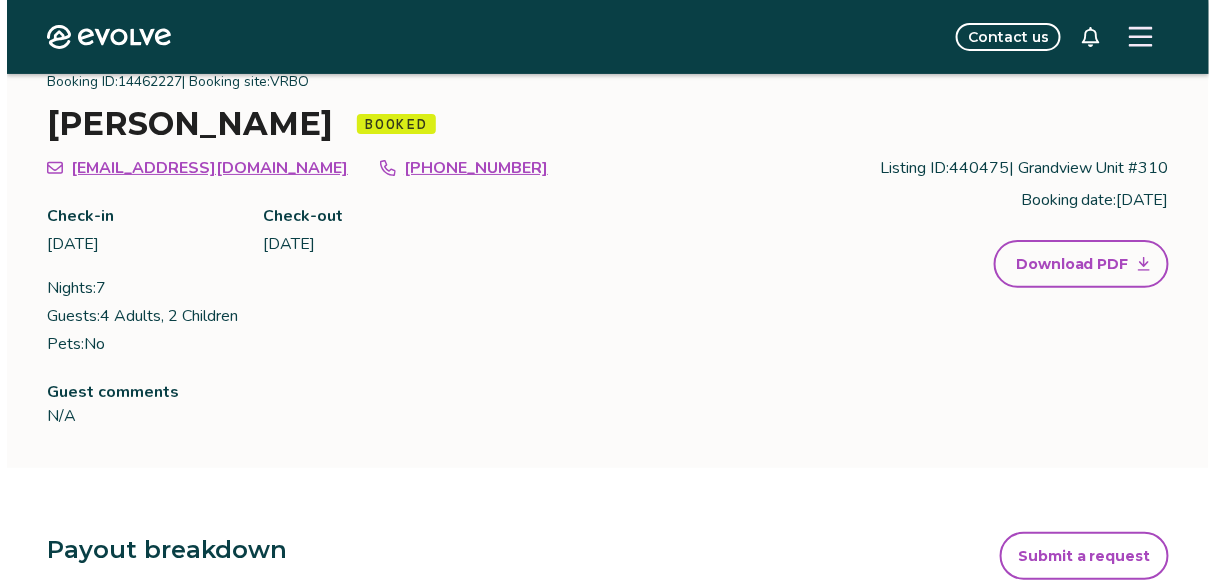 scroll, scrollTop: 80, scrollLeft: 0, axis: vertical 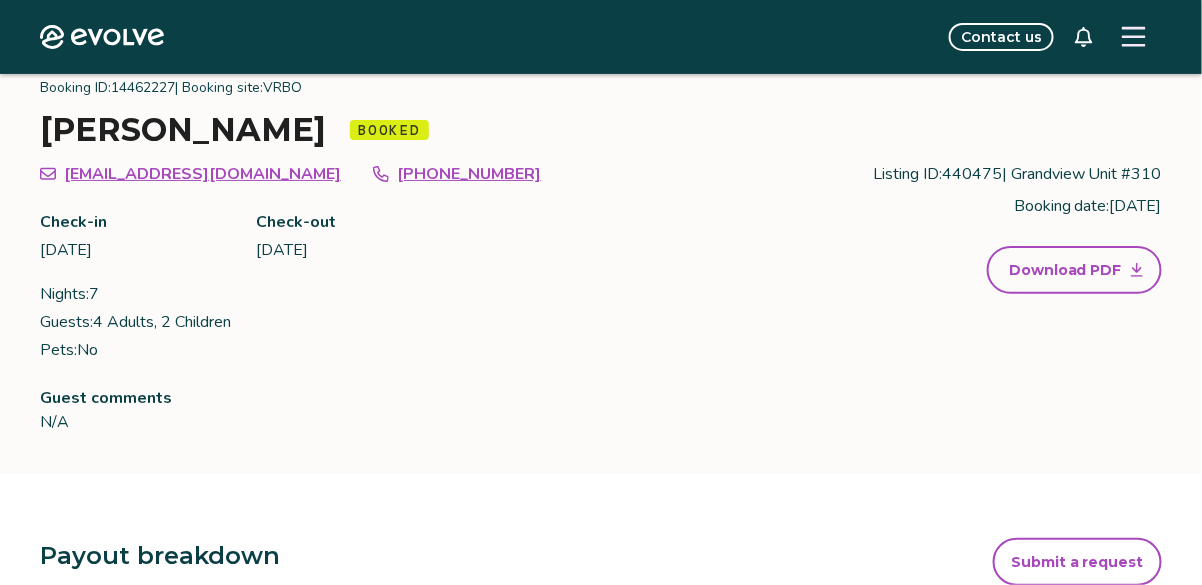 click 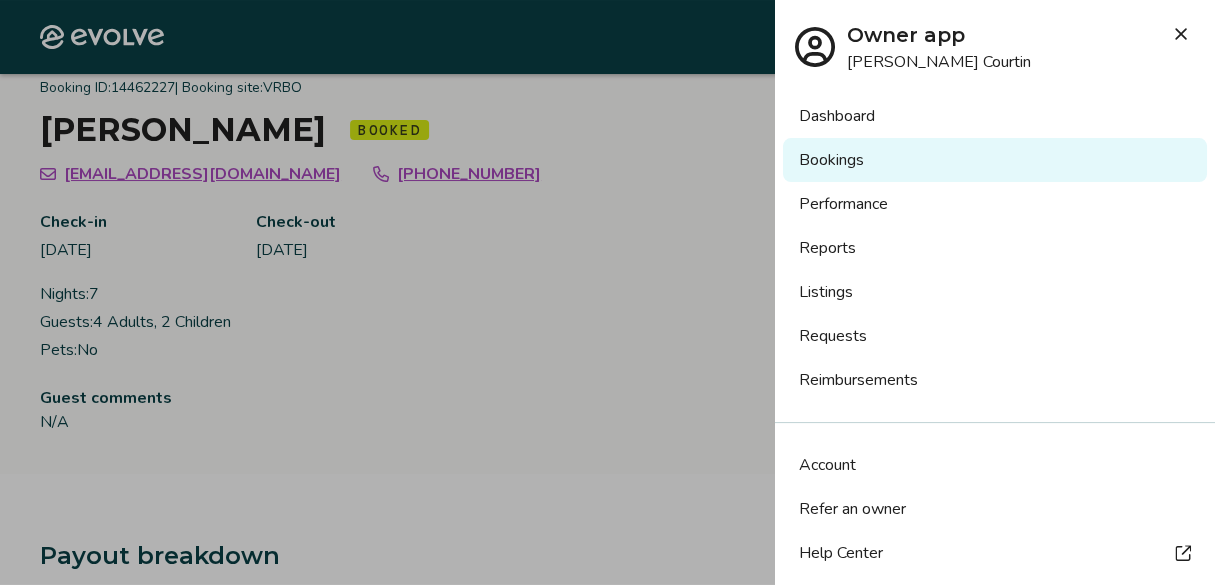 click on "Reports" at bounding box center [995, 248] 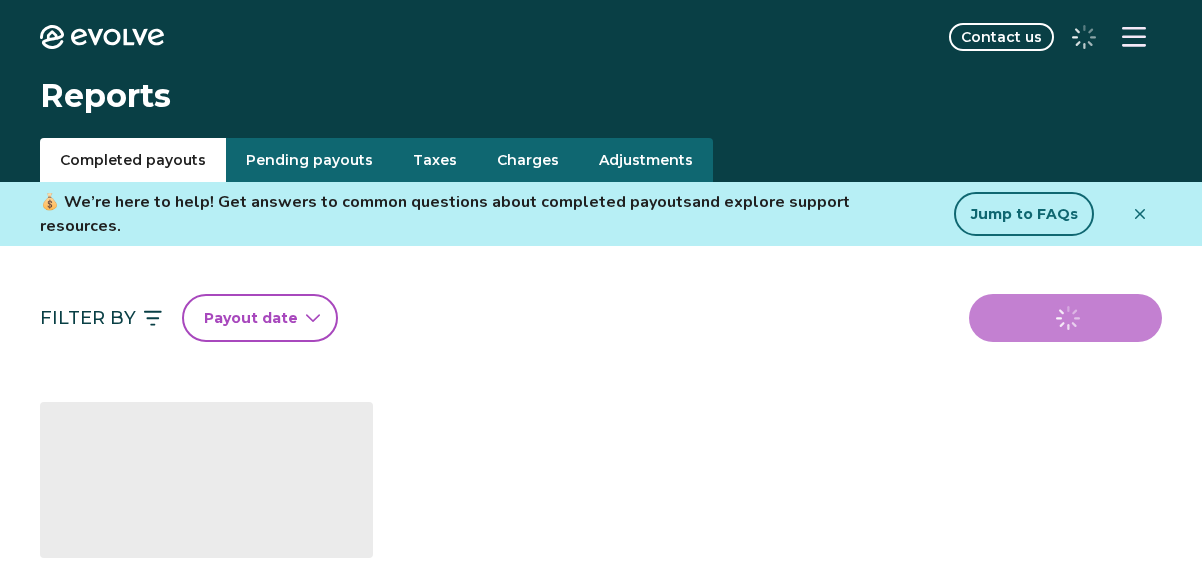 scroll, scrollTop: 0, scrollLeft: 0, axis: both 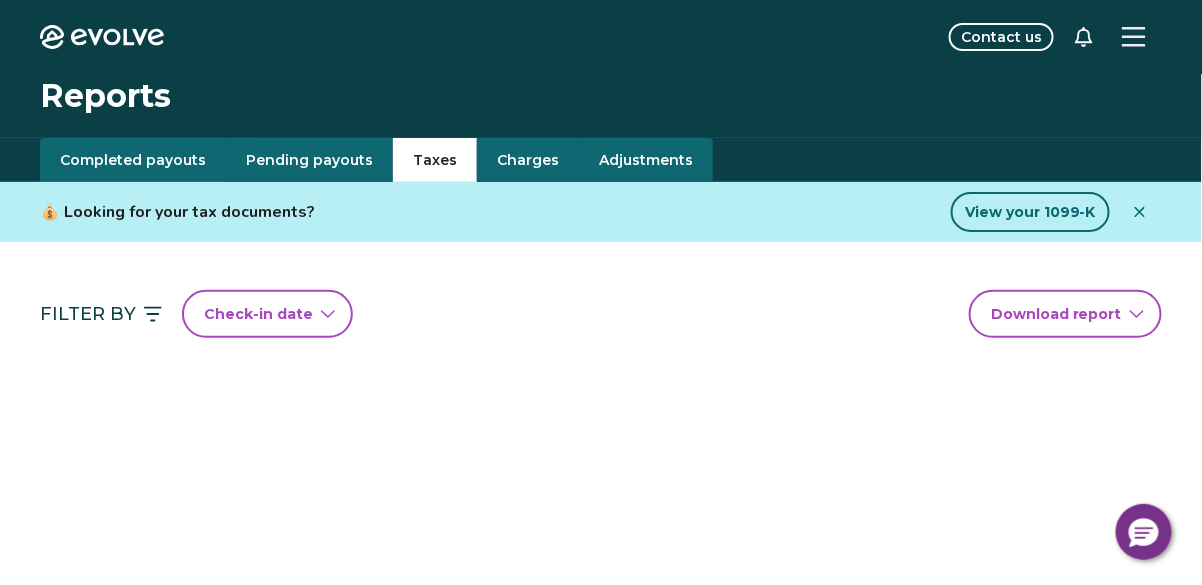 click on "Taxes" at bounding box center [435, 160] 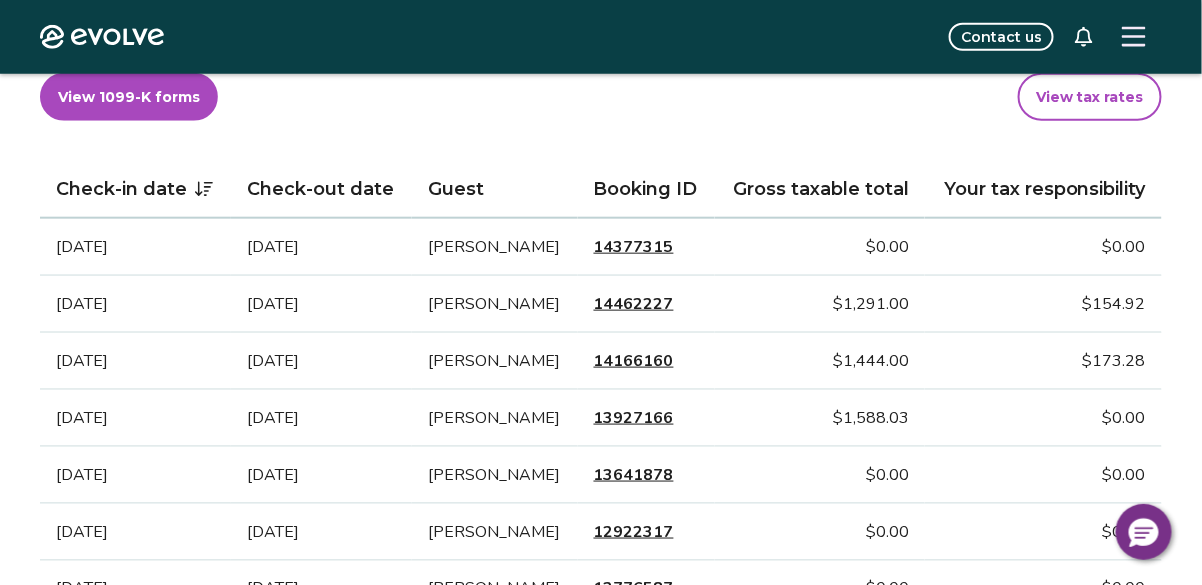 scroll, scrollTop: 480, scrollLeft: 0, axis: vertical 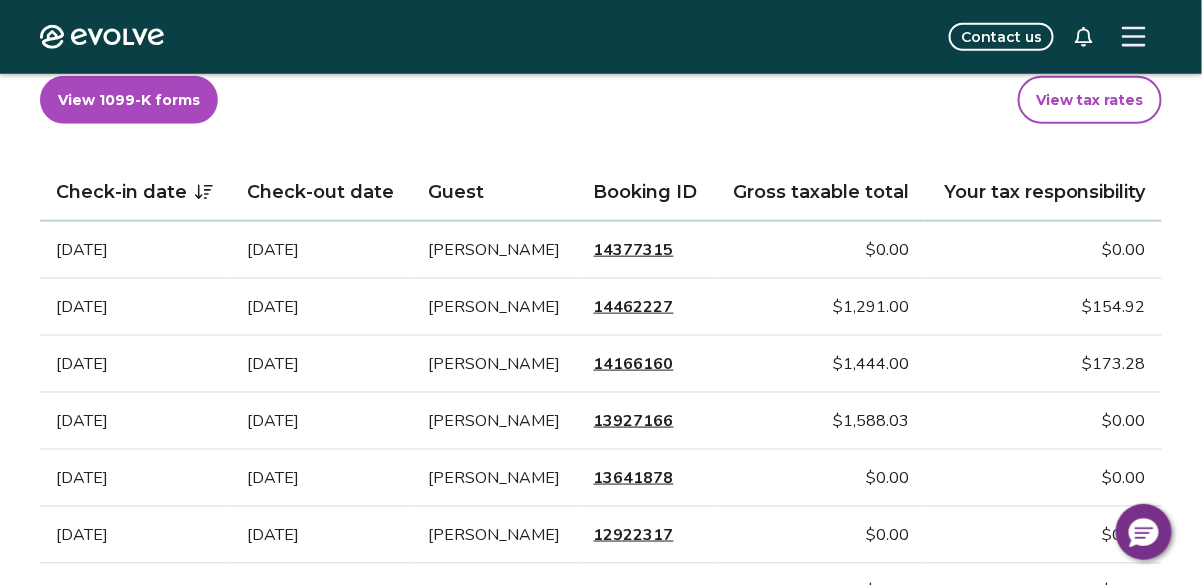 click on "Mar 21, 2026" at bounding box center (321, 250) 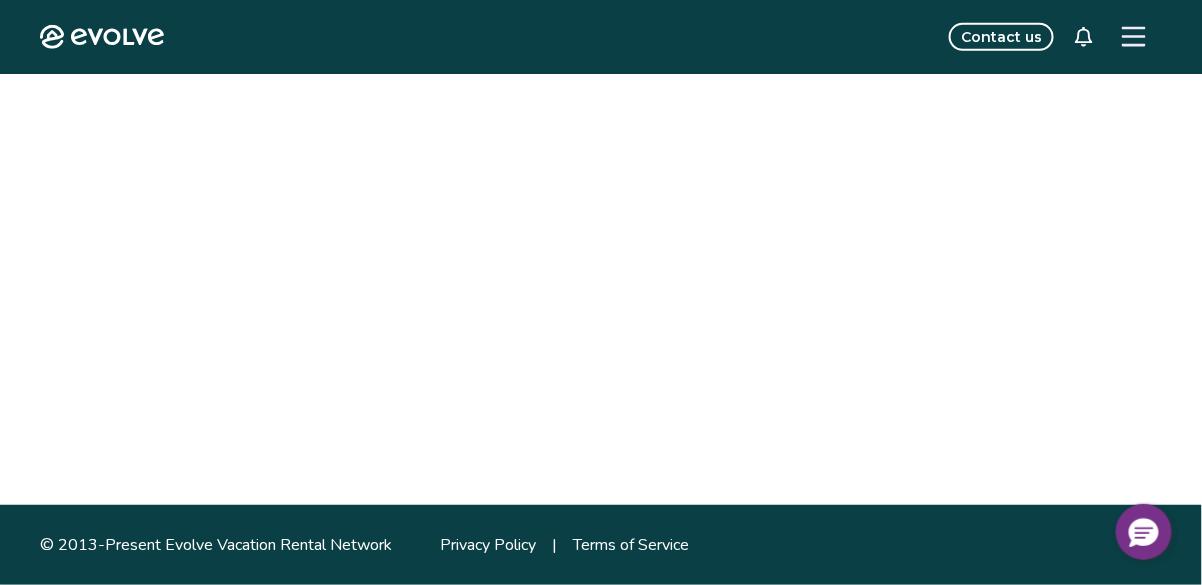 scroll, scrollTop: 0, scrollLeft: 0, axis: both 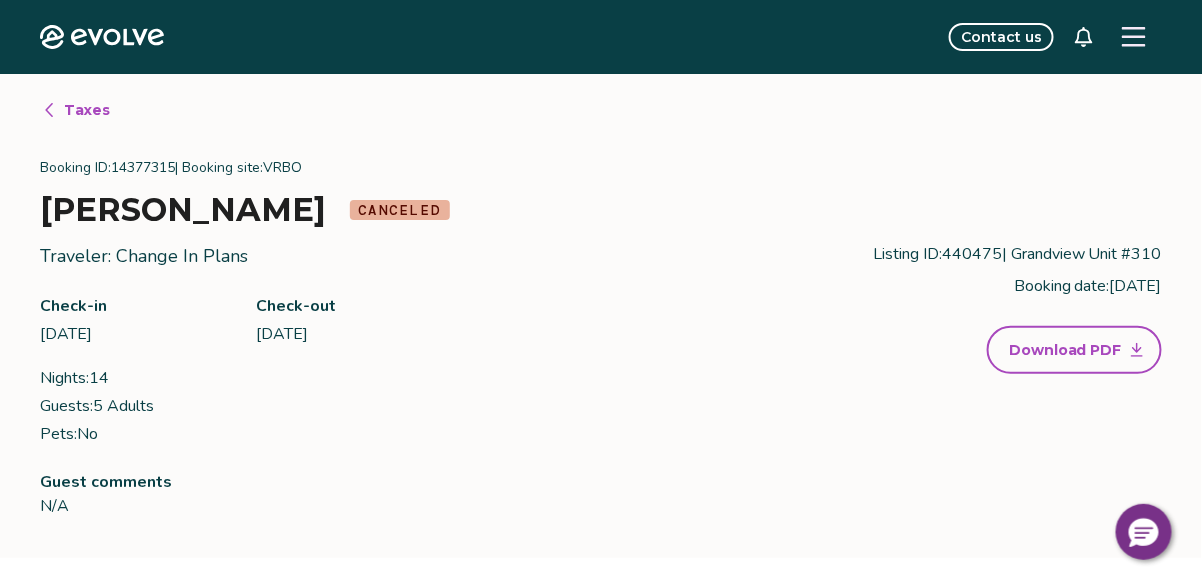 click on "Taxes" at bounding box center (87, 110) 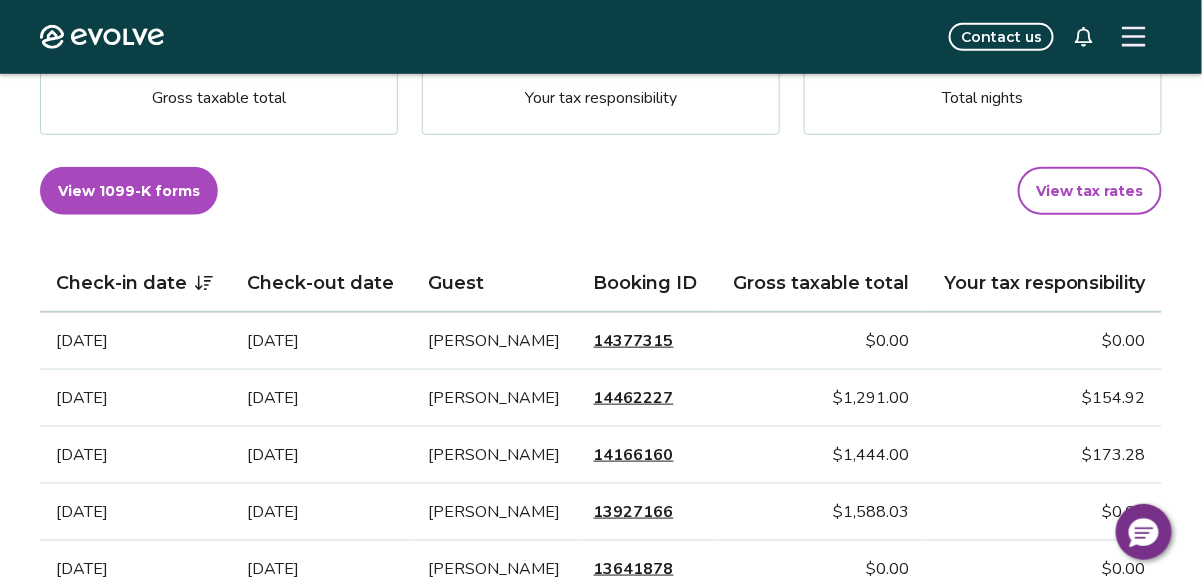scroll, scrollTop: 400, scrollLeft: 0, axis: vertical 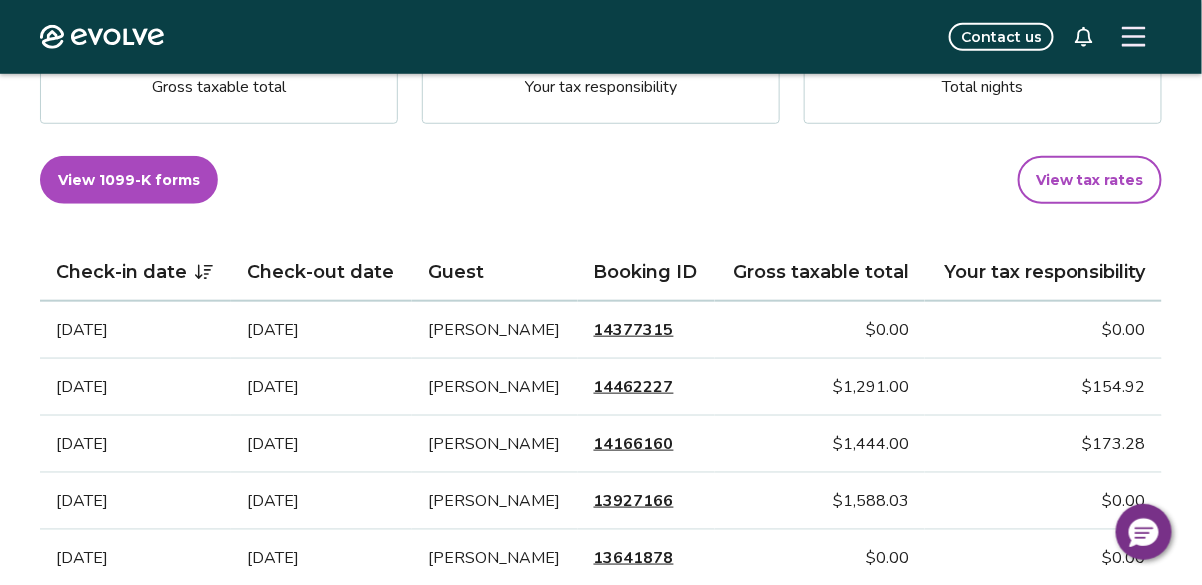 click on "14462227" at bounding box center [634, 387] 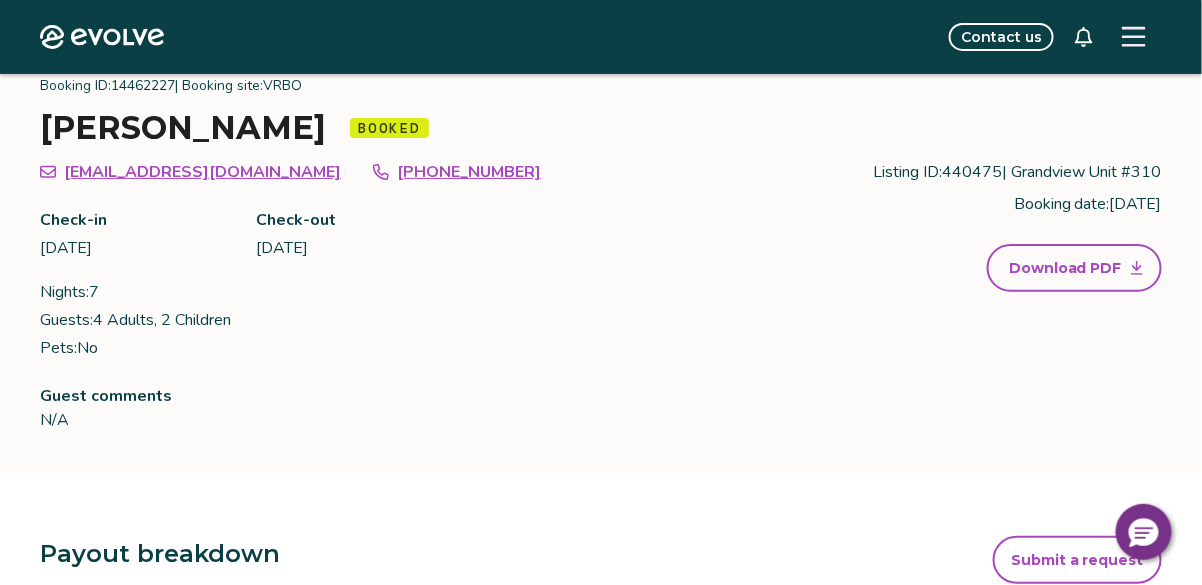 scroll, scrollTop: 80, scrollLeft: 0, axis: vertical 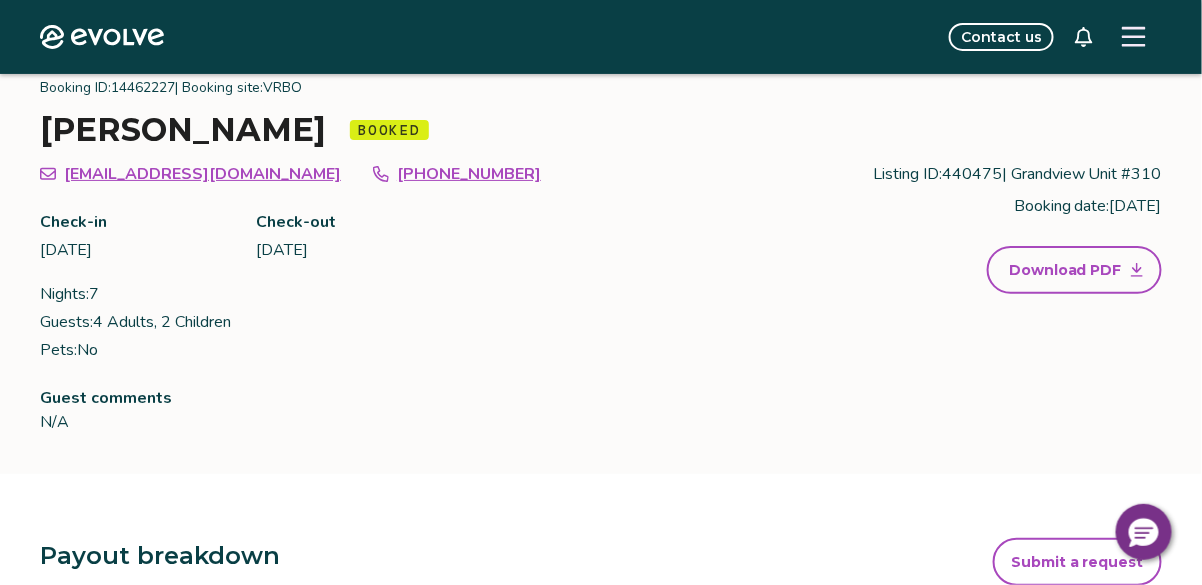 click on "Download PDF" at bounding box center [1065, 270] 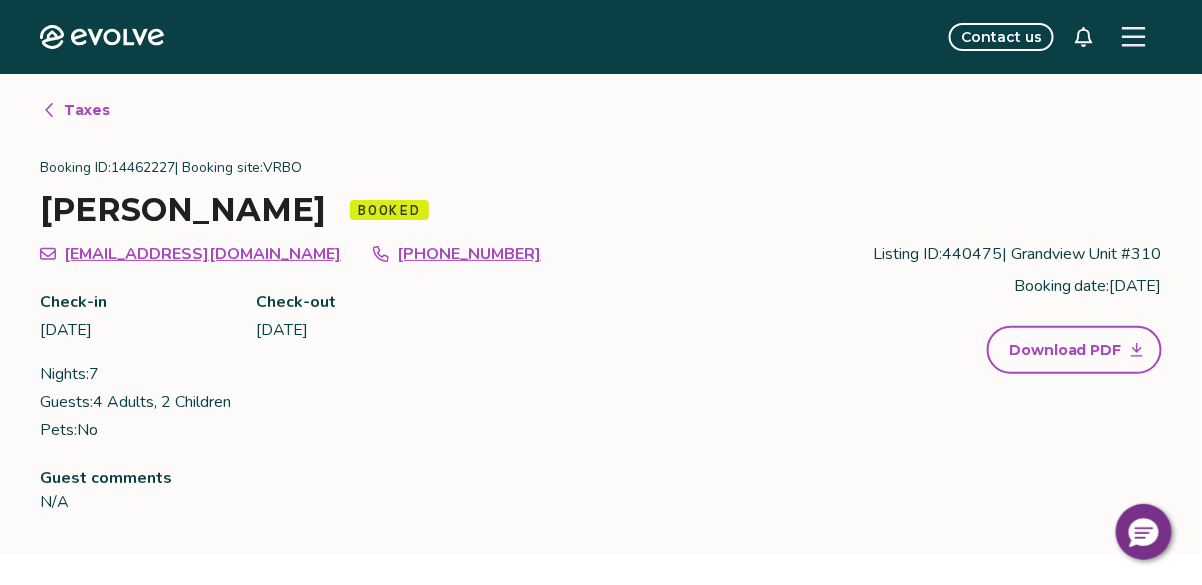 drag, startPoint x: 81, startPoint y: 109, endPoint x: 341, endPoint y: 145, distance: 262.48047 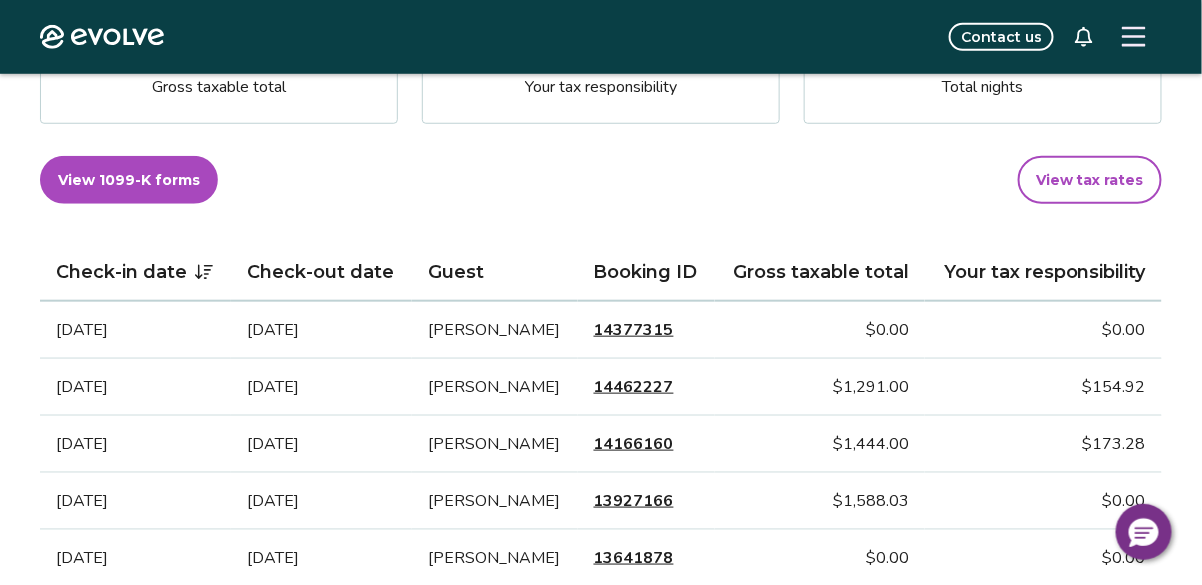 scroll, scrollTop: 0, scrollLeft: 0, axis: both 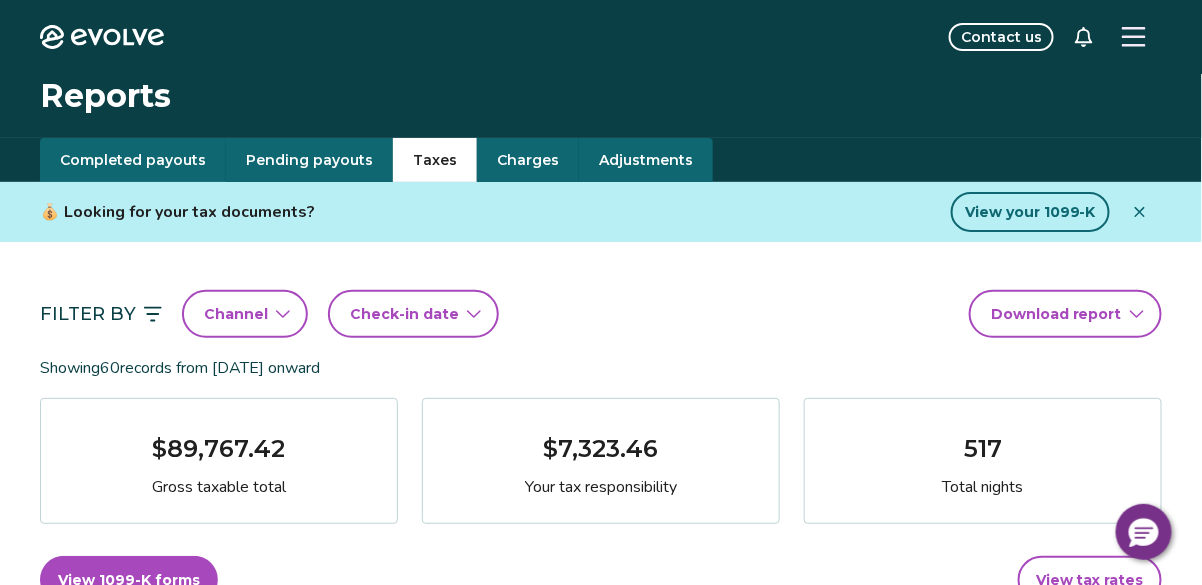 click on "Check-in date" at bounding box center (404, 314) 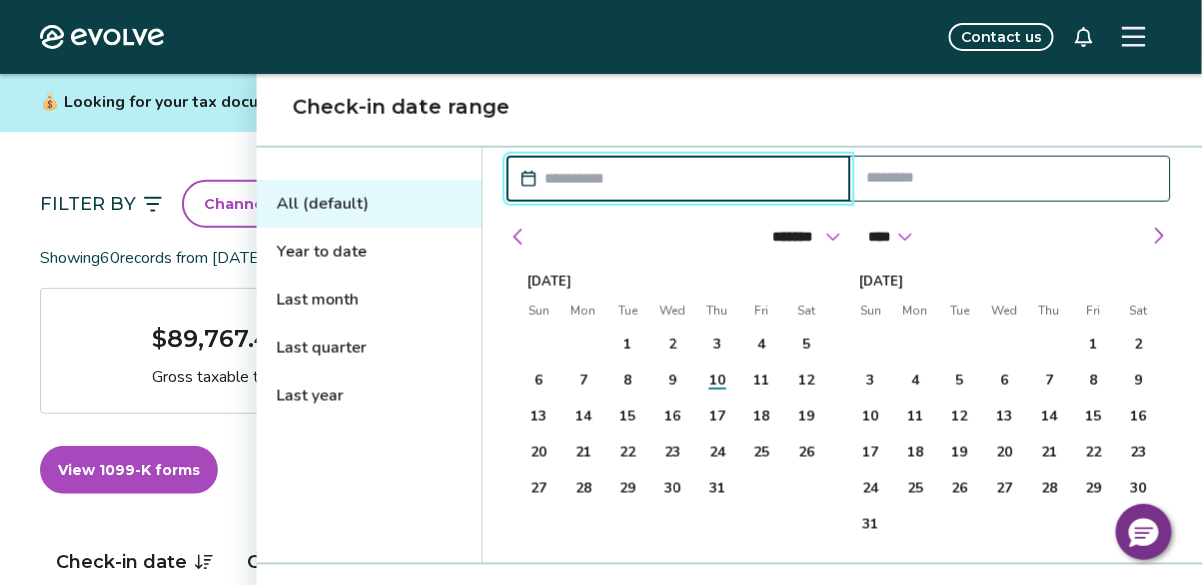 scroll, scrollTop: 320, scrollLeft: 0, axis: vertical 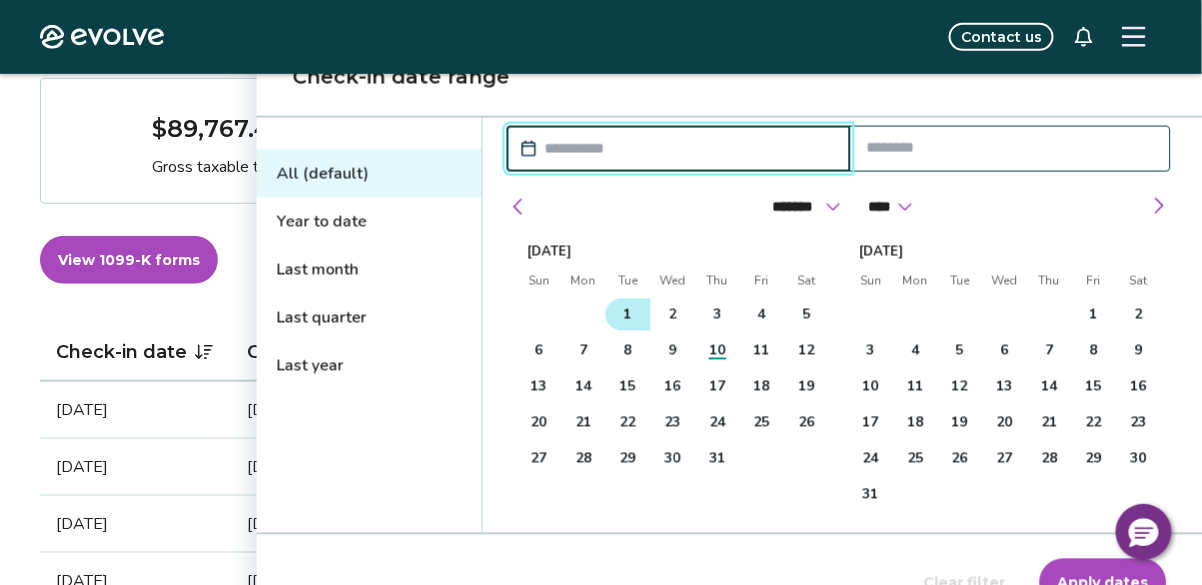 click on "1" at bounding box center (628, 315) 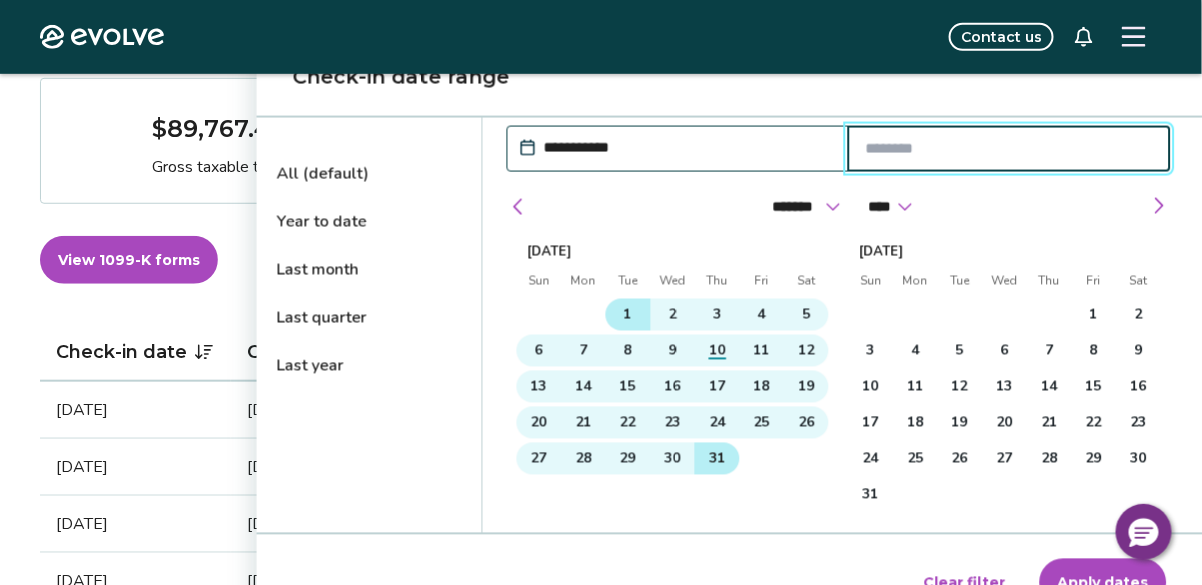 click on "31" at bounding box center (717, 459) 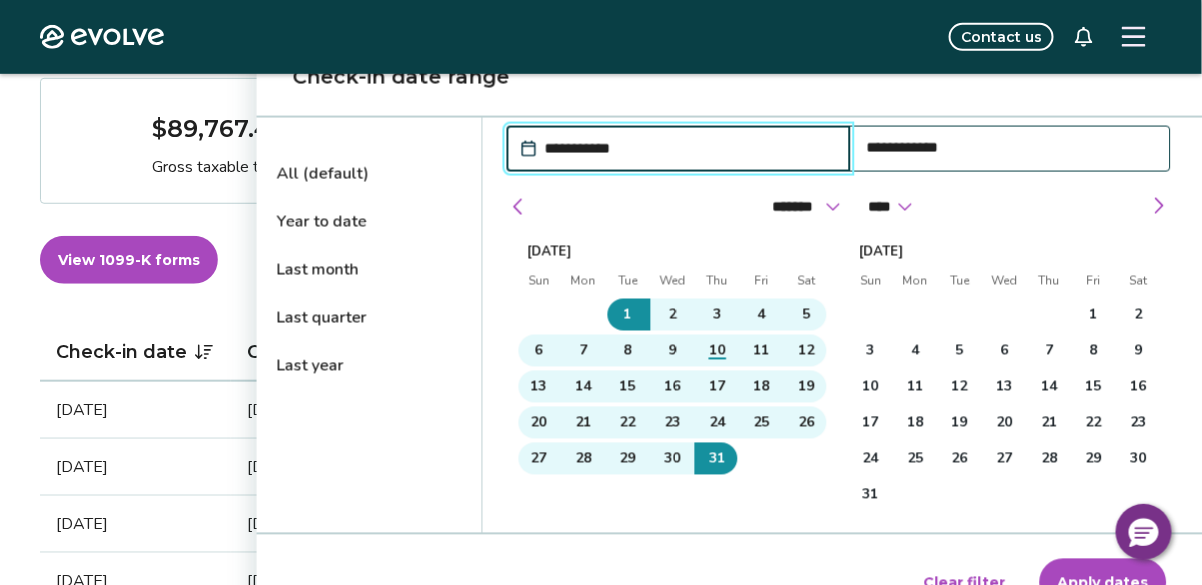 click on "Apply dates" at bounding box center (1103, 583) 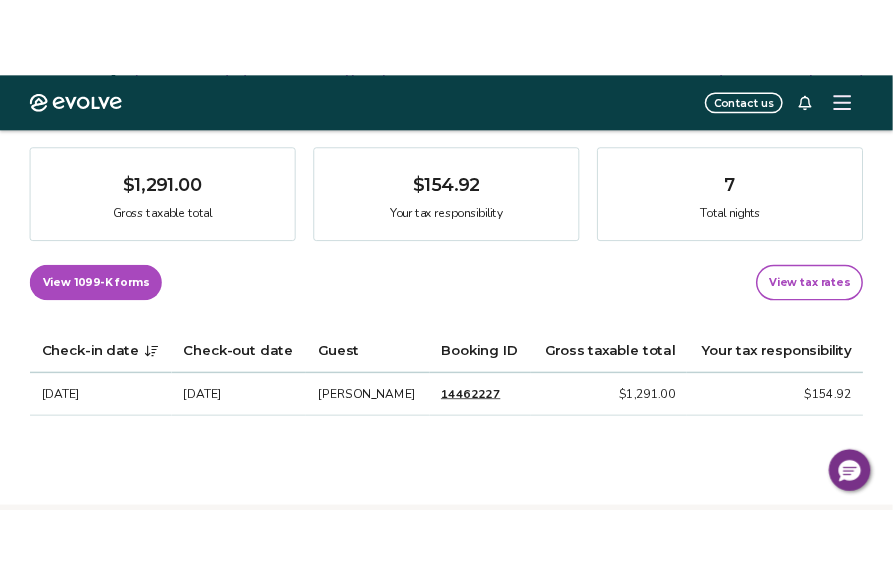 scroll, scrollTop: 0, scrollLeft: 0, axis: both 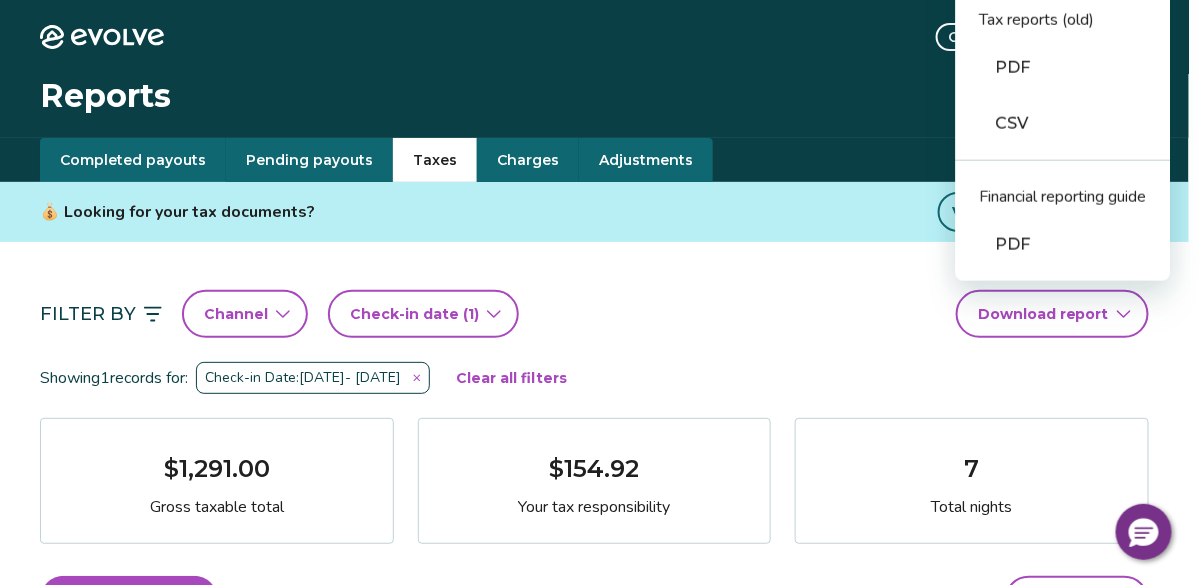 click on "Evolve Contact us Reports Completed payouts Pending payouts Taxes Charges Adjustments 💰 Looking for your tax documents? View your 1099-K Filter By  Channel Check-in date (1) Download   report Guest paid tax reports PDF CSV Tax reports (old) PDF CSV Financial reporting guide PDF Showing  1  records   for: Check-in Date:  Jul 1, 2025  -   Jul 31, 2025 Clear all filters $1,291.00 Gross taxable total $154.92 Your tax responsibility 7 Total nights View 1099-K forms View tax rates Check-in date Check-out date Guest Booking ID Gross taxable total Your tax responsibility Jul 26, 2025 Aug 2, 2025 Sharon Dziedzic 14462227 $1,291.00 $154.92 Tax FAQs How is my gross taxable total calculated? How is my tax responsibility calculated, and why does it sometimes show $0.00? What is taxed damage protection and why is it included in my gross taxable total? Why are advertised rates and fees higher than base rates and fees? I received a 1099-K. Why does my 1099-K total differ from my payout total? Tax resources |" at bounding box center [601, 994] 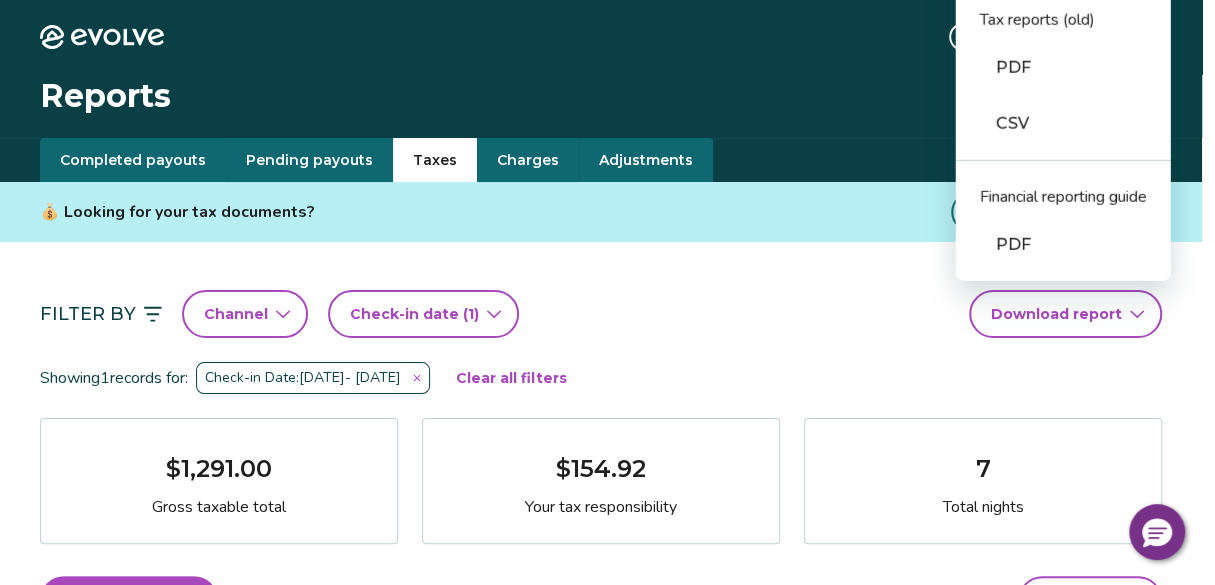 click on "PDF" at bounding box center (1063, 68) 